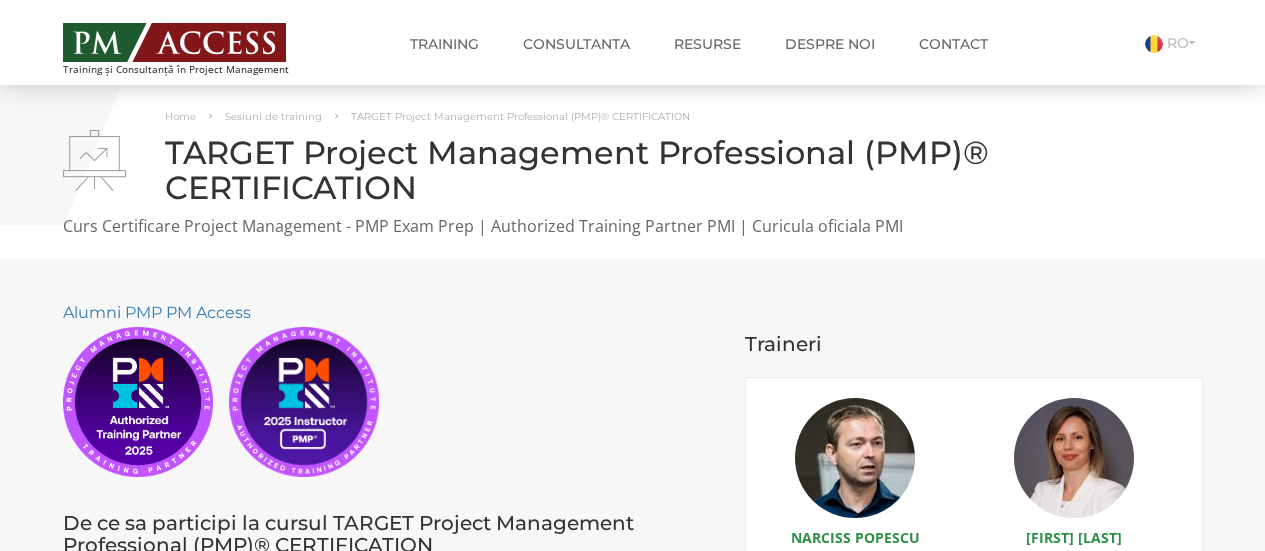 scroll, scrollTop: 0, scrollLeft: 0, axis: both 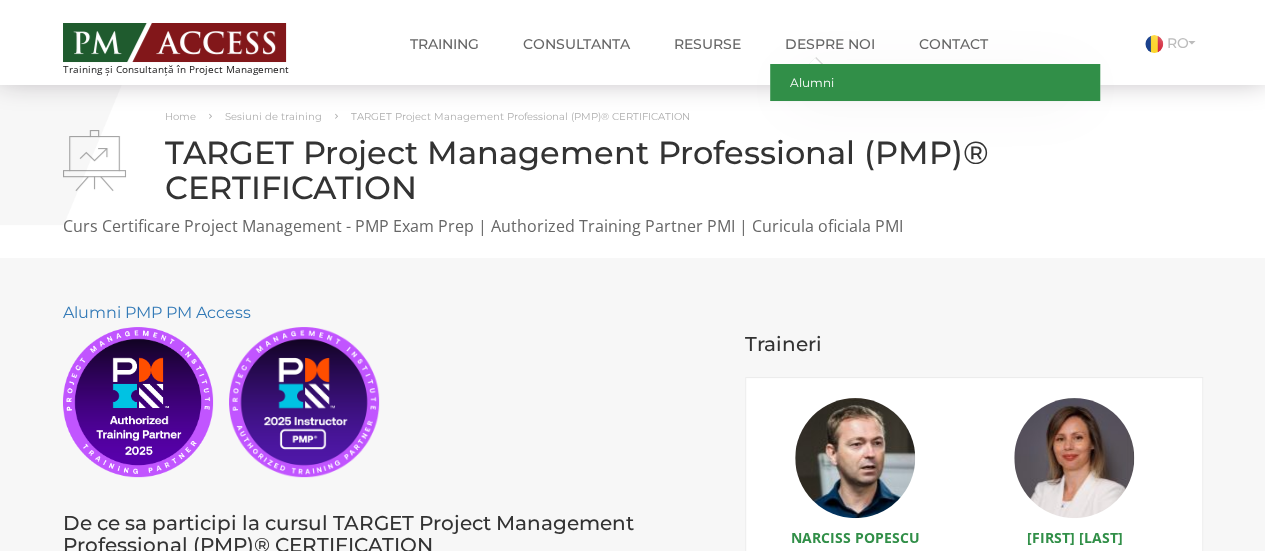 click on "Alumni" at bounding box center (935, 82) 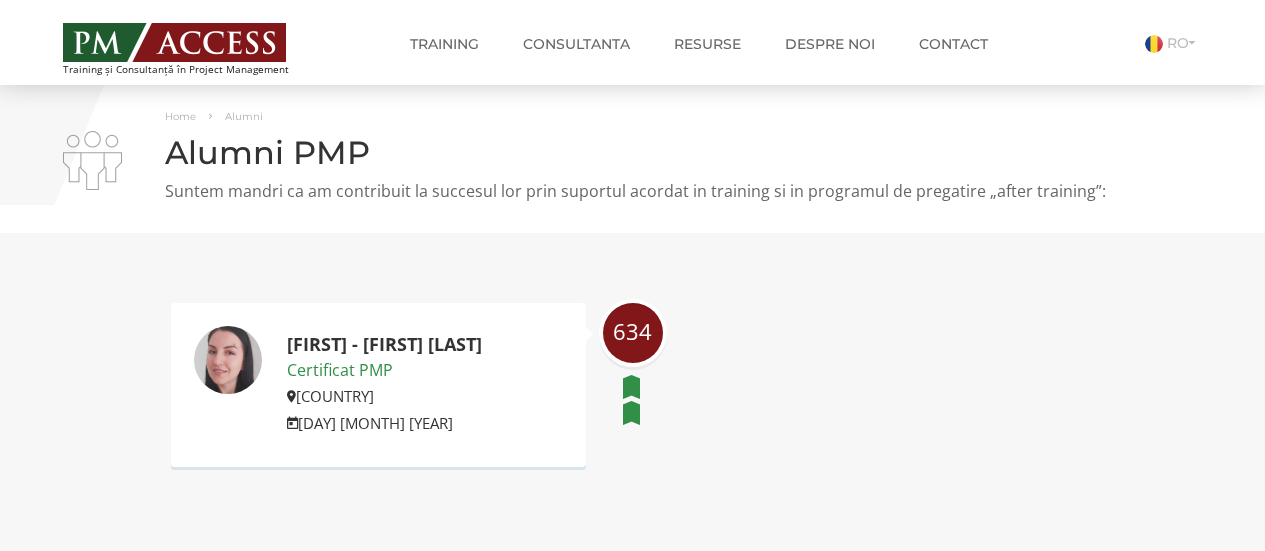 scroll, scrollTop: 0, scrollLeft: 0, axis: both 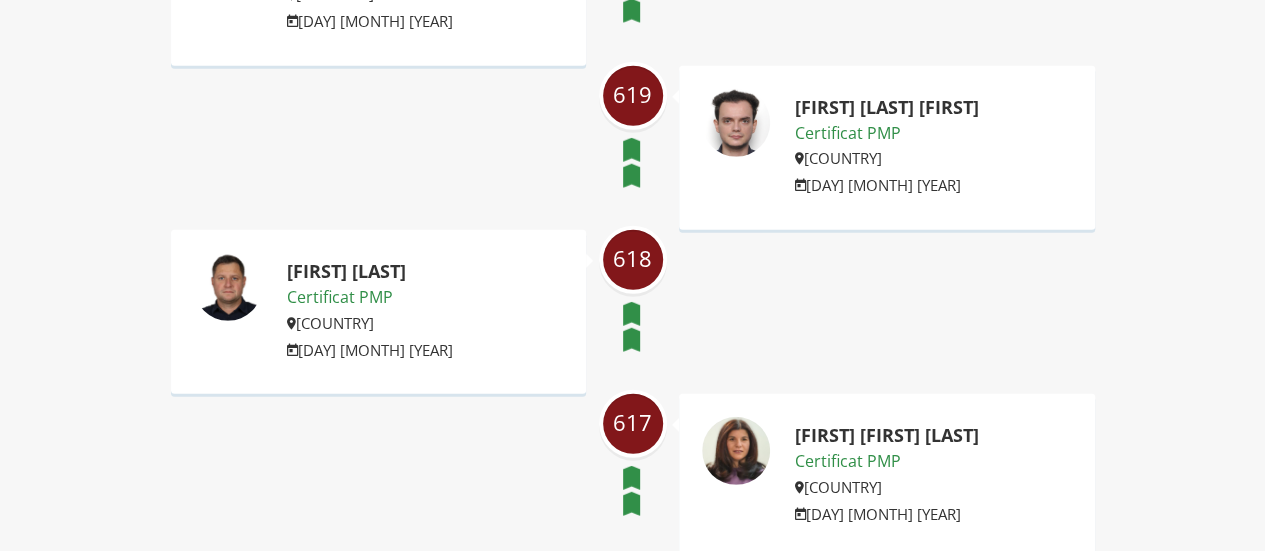 click at bounding box center [228, 287] 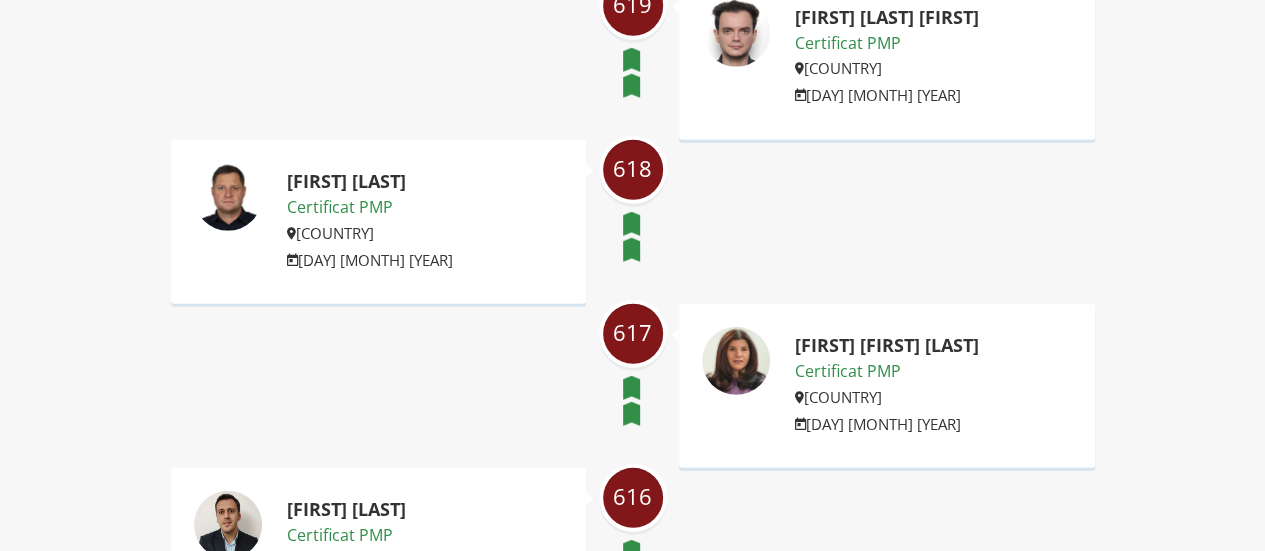 scroll, scrollTop: 3300, scrollLeft: 0, axis: vertical 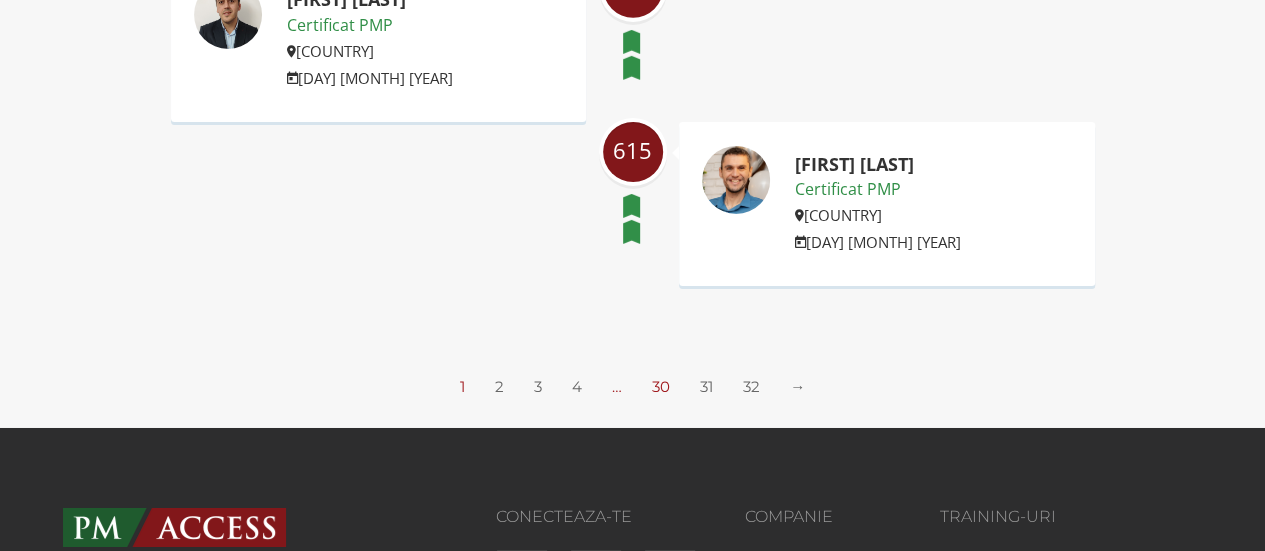 click on "30" at bounding box center (661, 386) 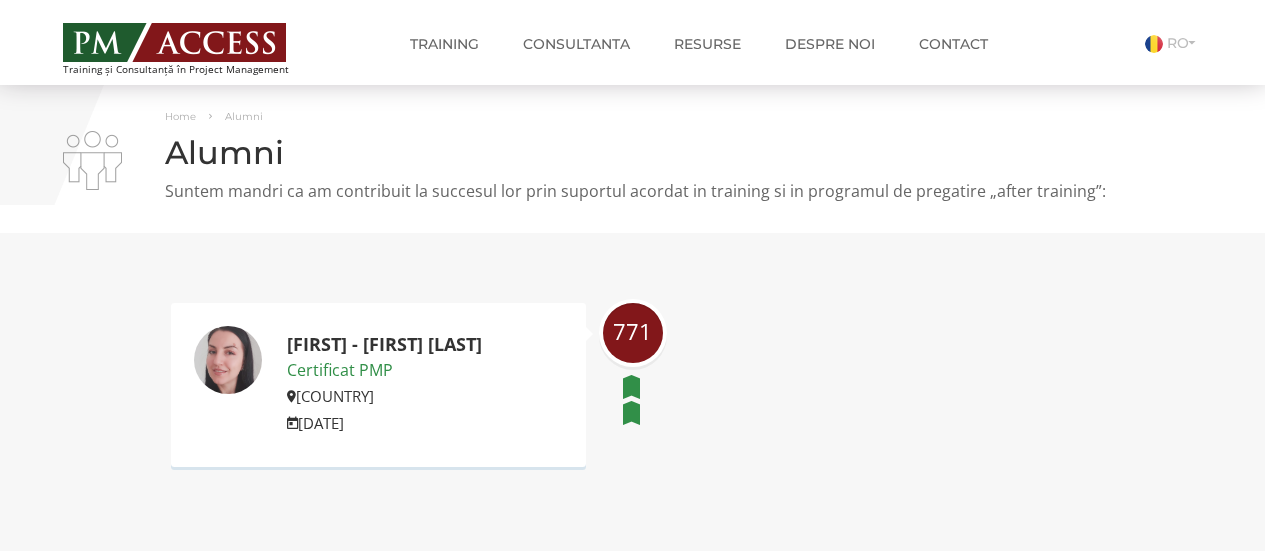 scroll, scrollTop: 0, scrollLeft: 0, axis: both 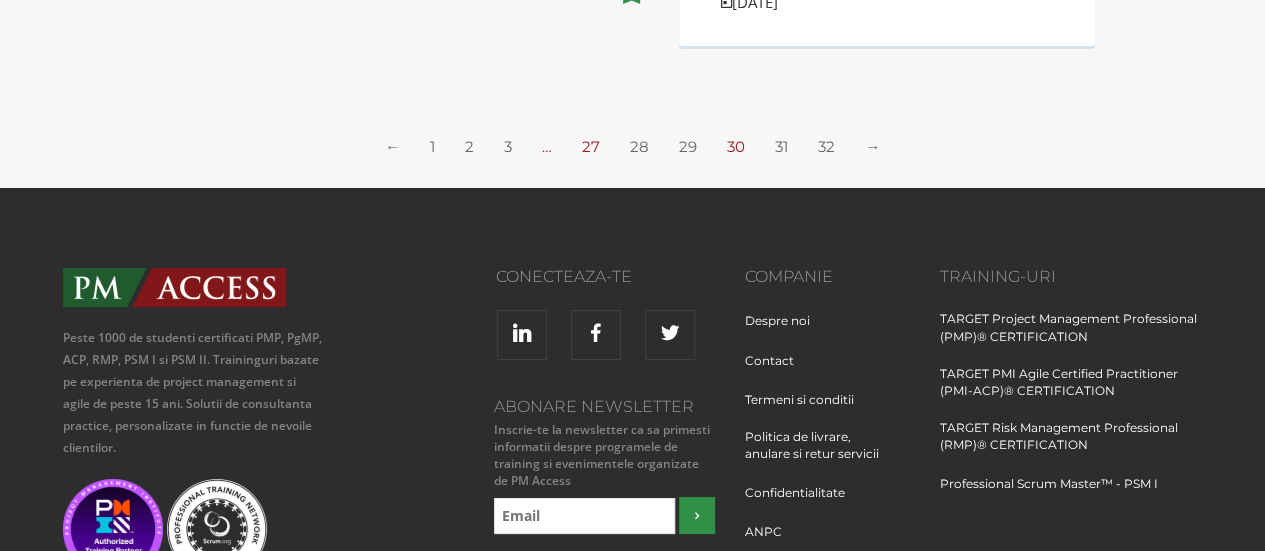 click on "27" at bounding box center (591, 146) 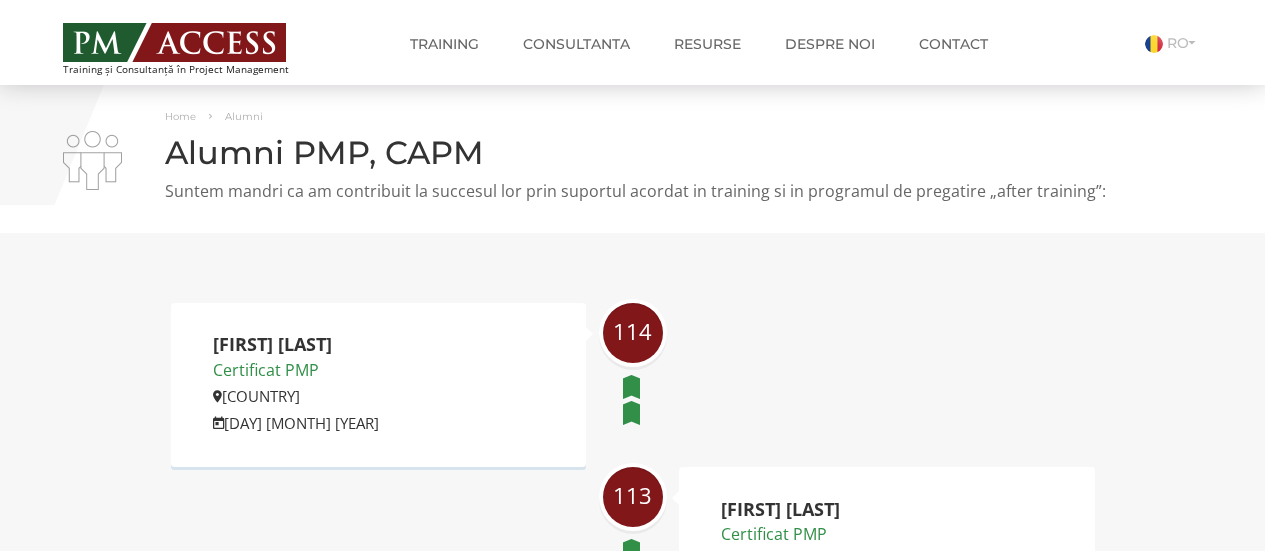 scroll, scrollTop: 400, scrollLeft: 0, axis: vertical 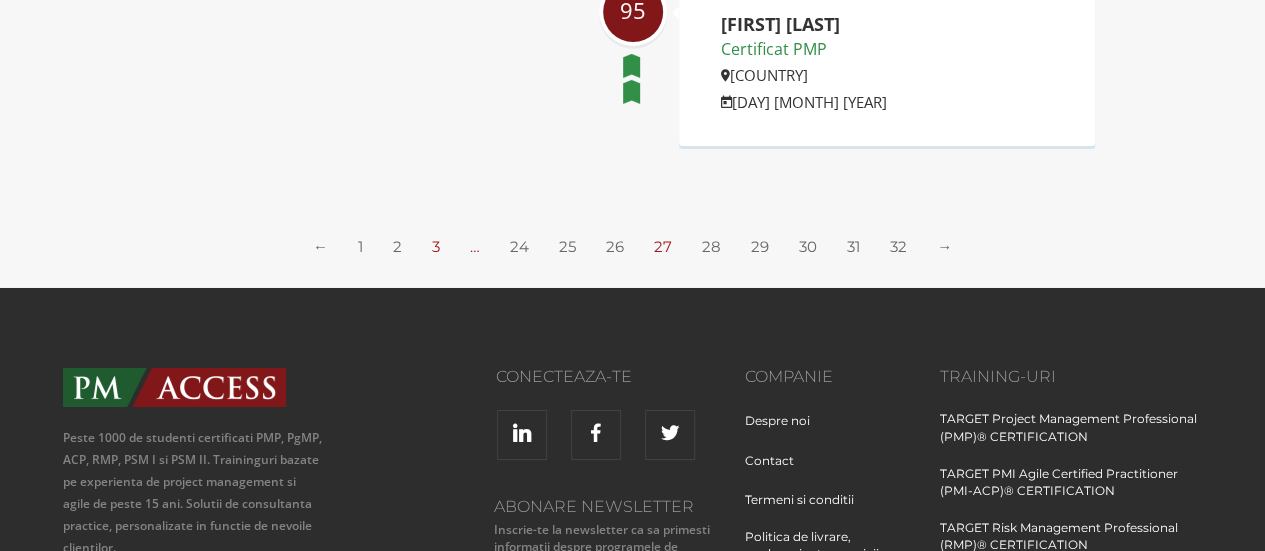 click on "3" at bounding box center (436, 246) 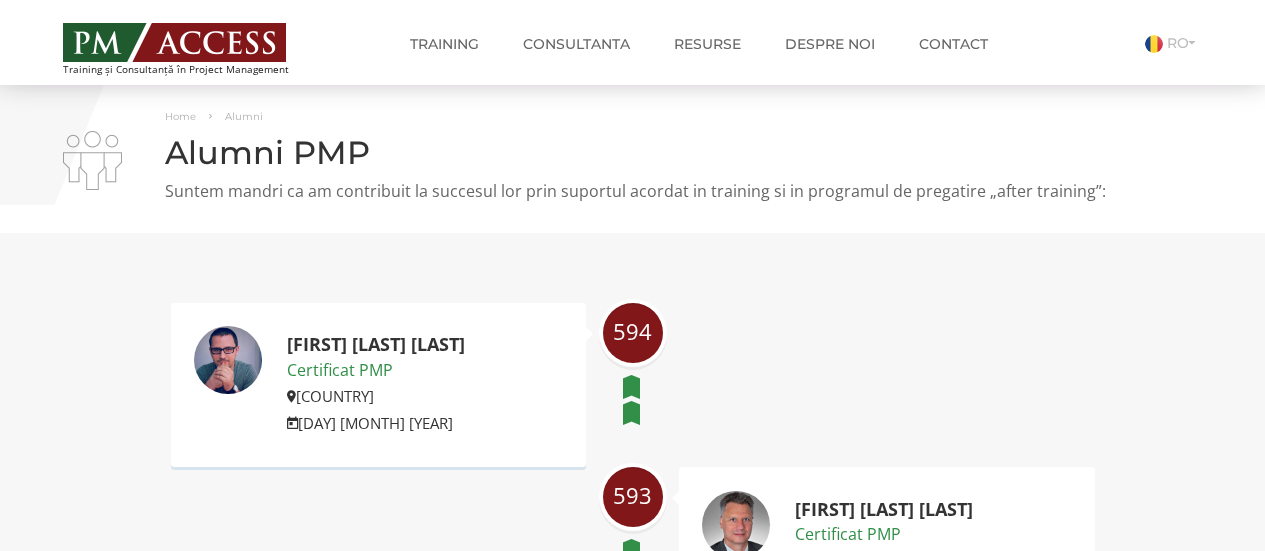 scroll, scrollTop: 3300, scrollLeft: 0, axis: vertical 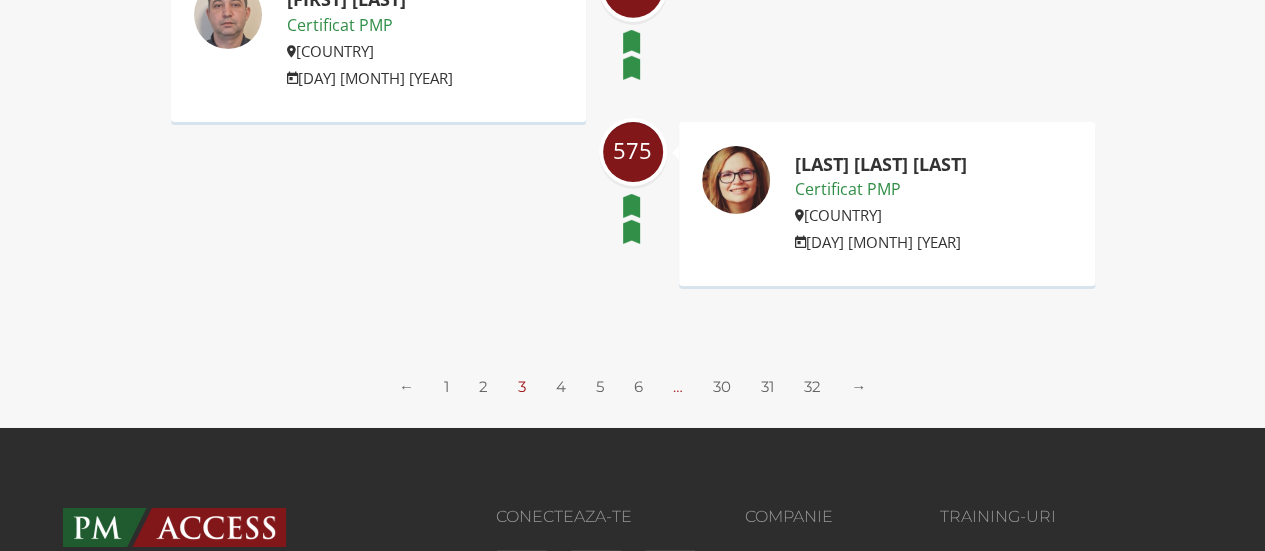 click on "6" at bounding box center (638, 386) 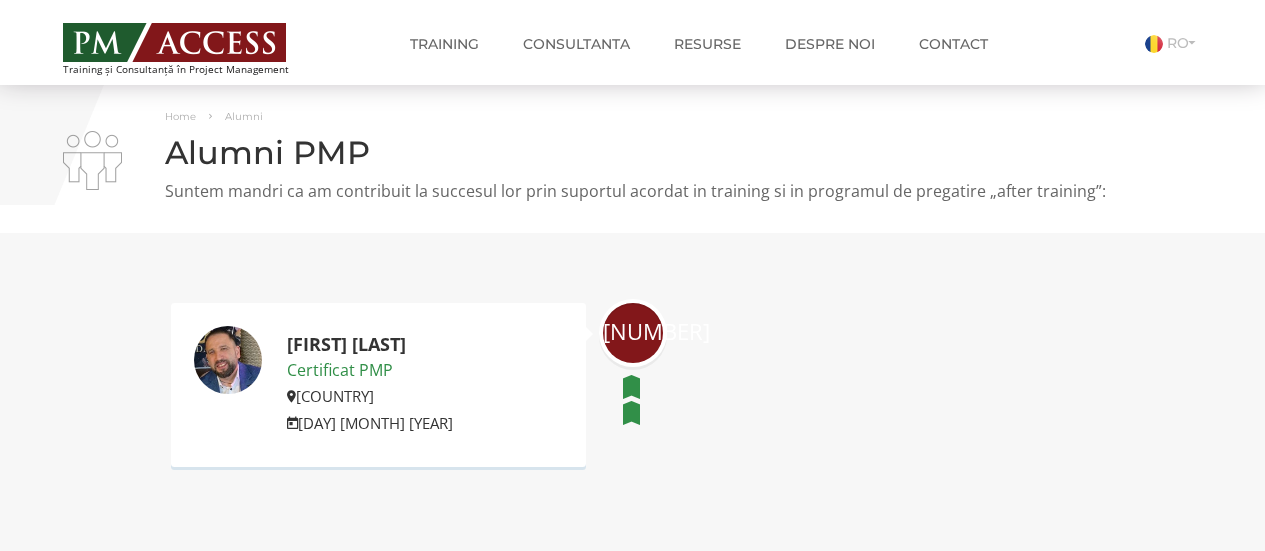 scroll, scrollTop: 0, scrollLeft: 0, axis: both 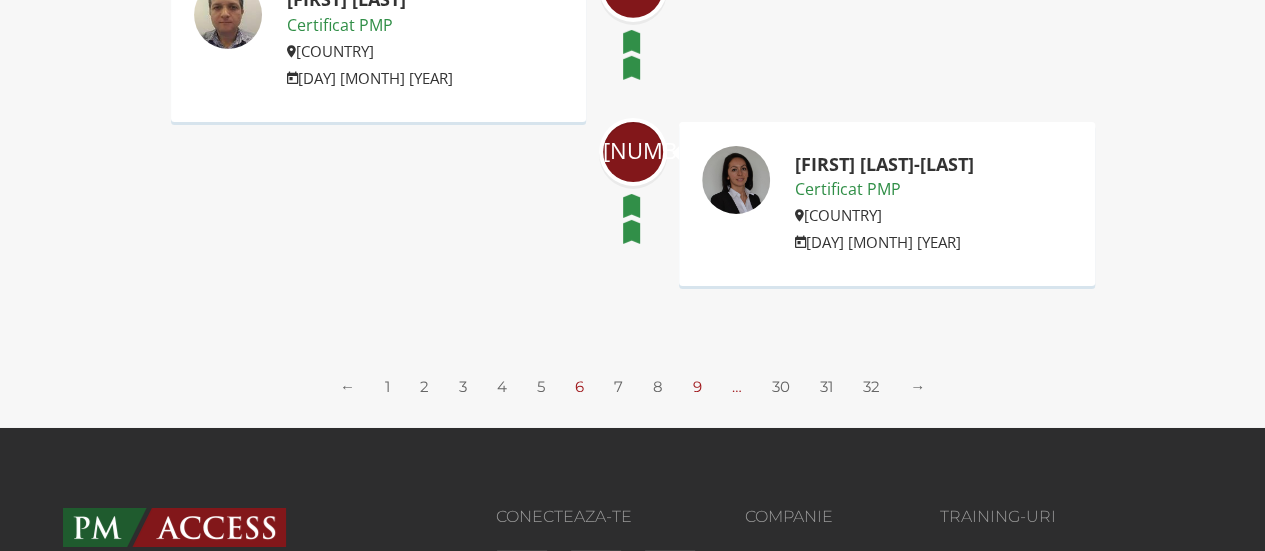 click on "9" at bounding box center (697, 386) 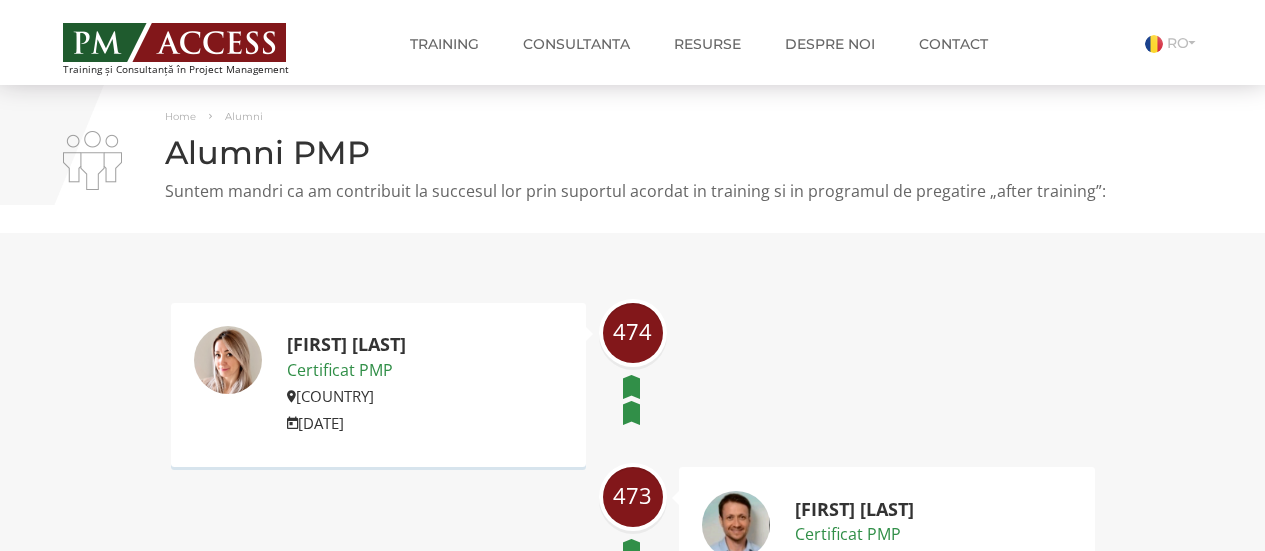 scroll, scrollTop: 200, scrollLeft: 0, axis: vertical 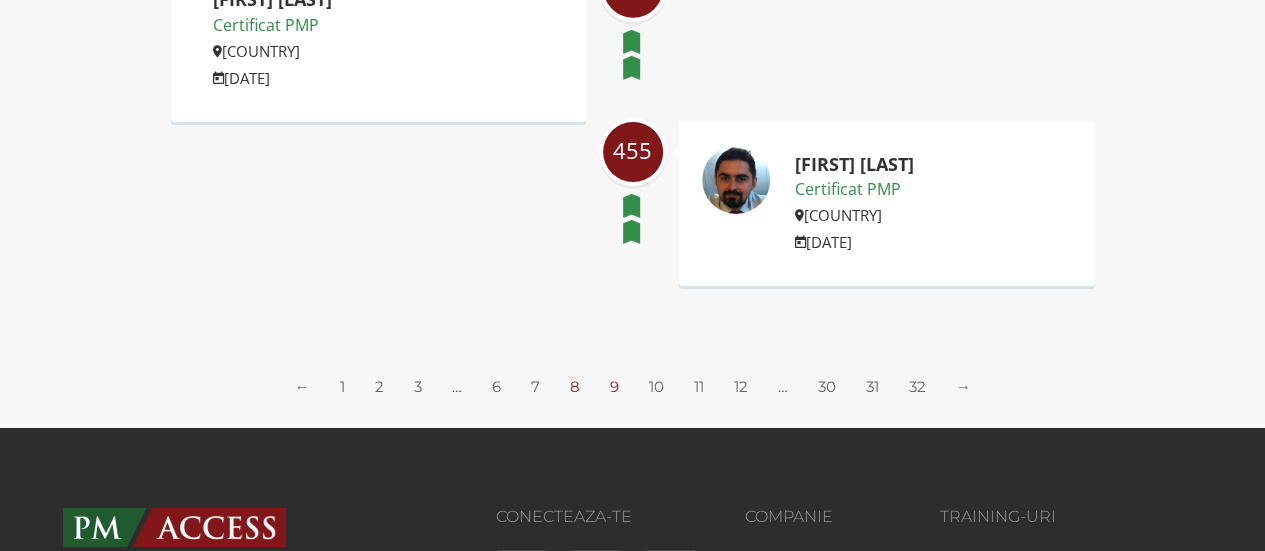 click on "8" at bounding box center [575, 386] 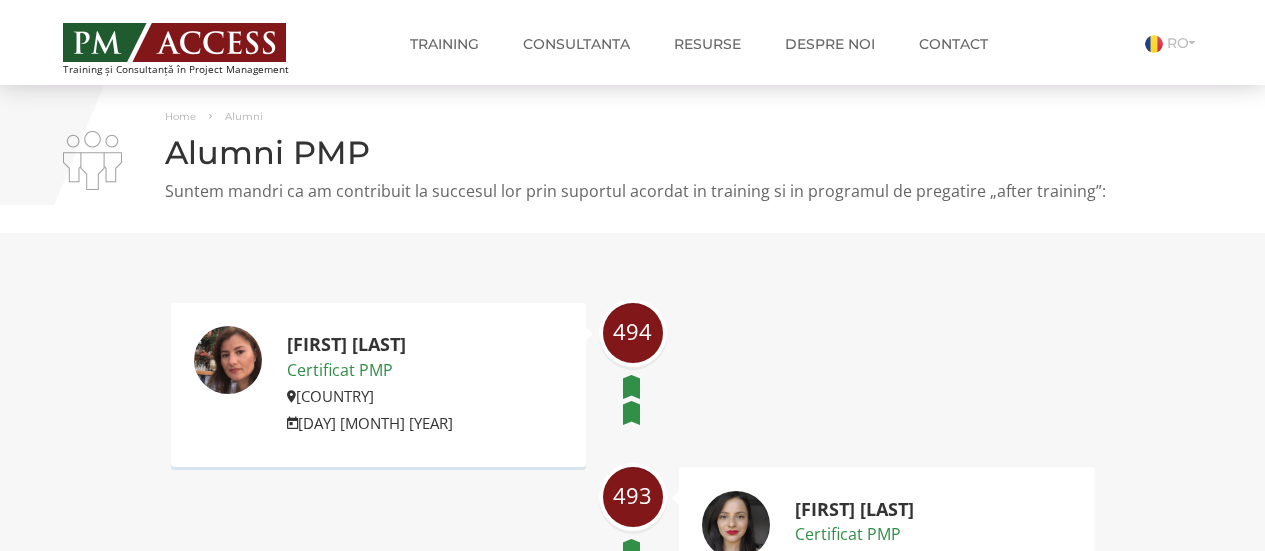 scroll, scrollTop: 300, scrollLeft: 0, axis: vertical 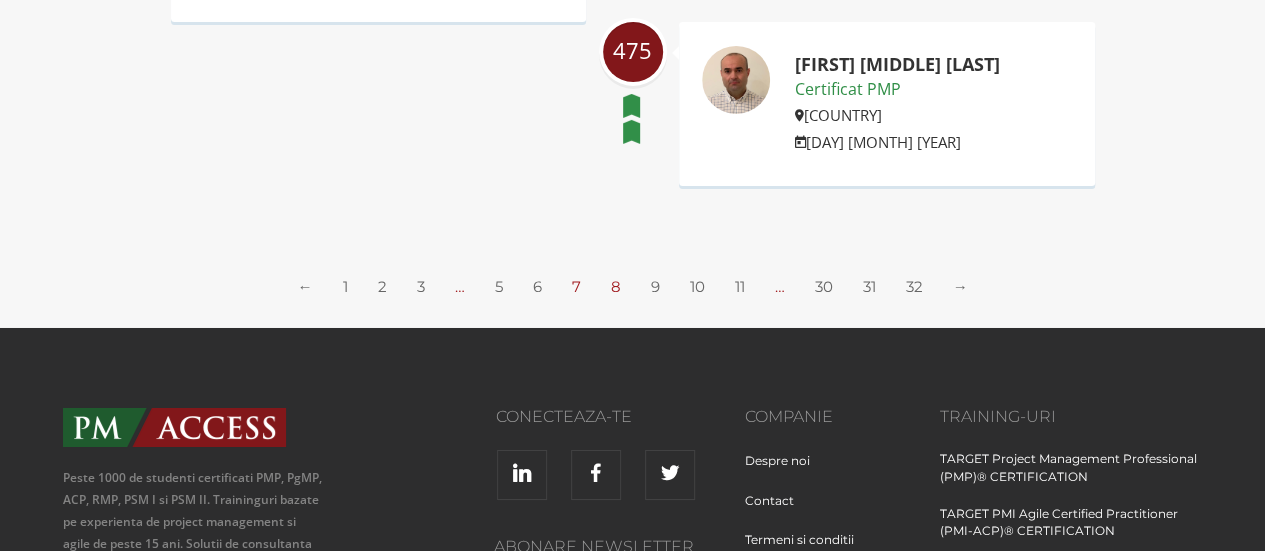 click on "7" at bounding box center [576, 286] 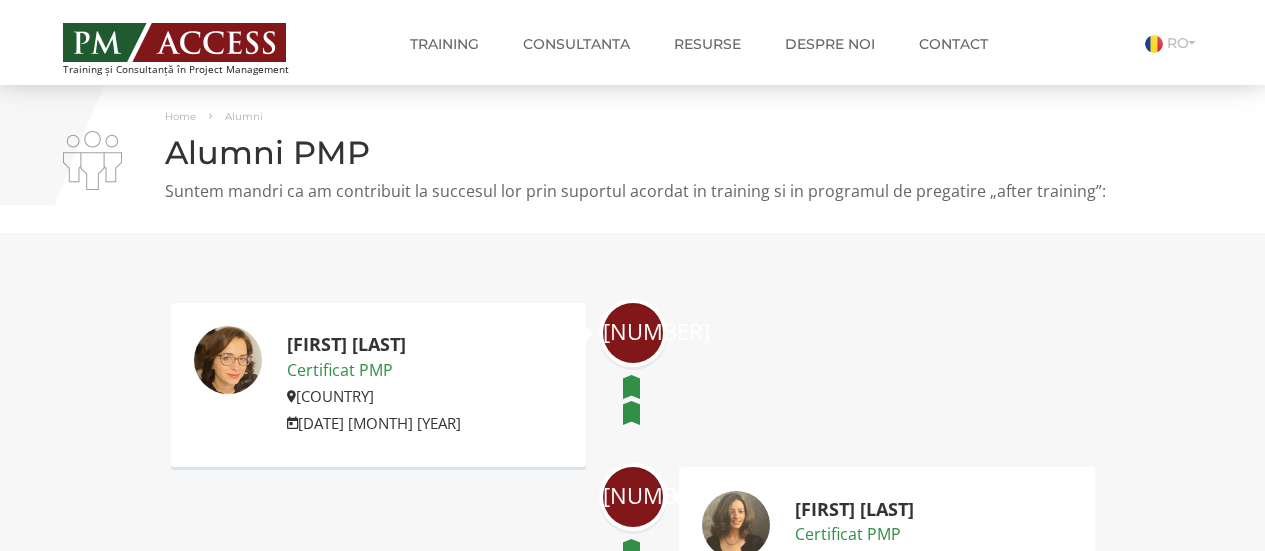 scroll, scrollTop: 300, scrollLeft: 0, axis: vertical 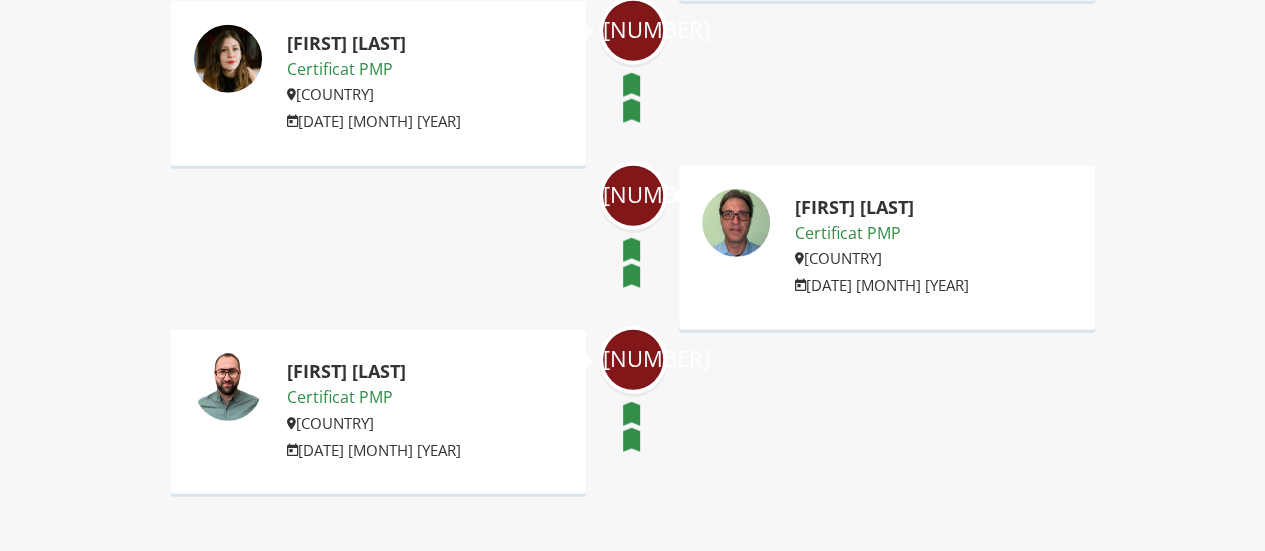 drag, startPoint x: 798, startPoint y: 208, endPoint x: 944, endPoint y: 205, distance: 146.03082 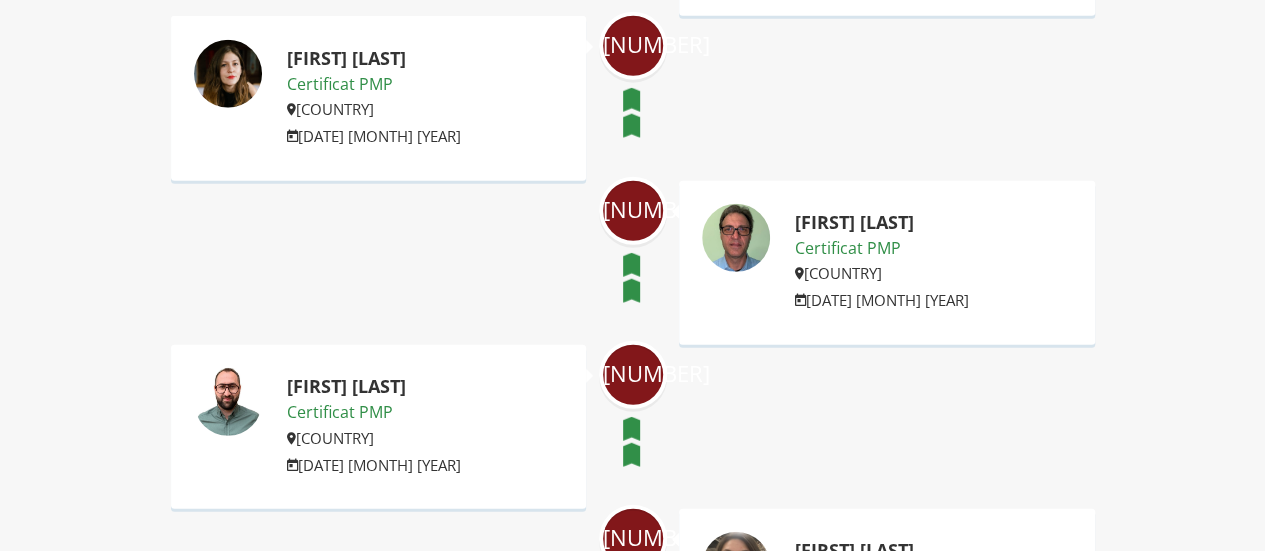 scroll, scrollTop: 2600, scrollLeft: 0, axis: vertical 